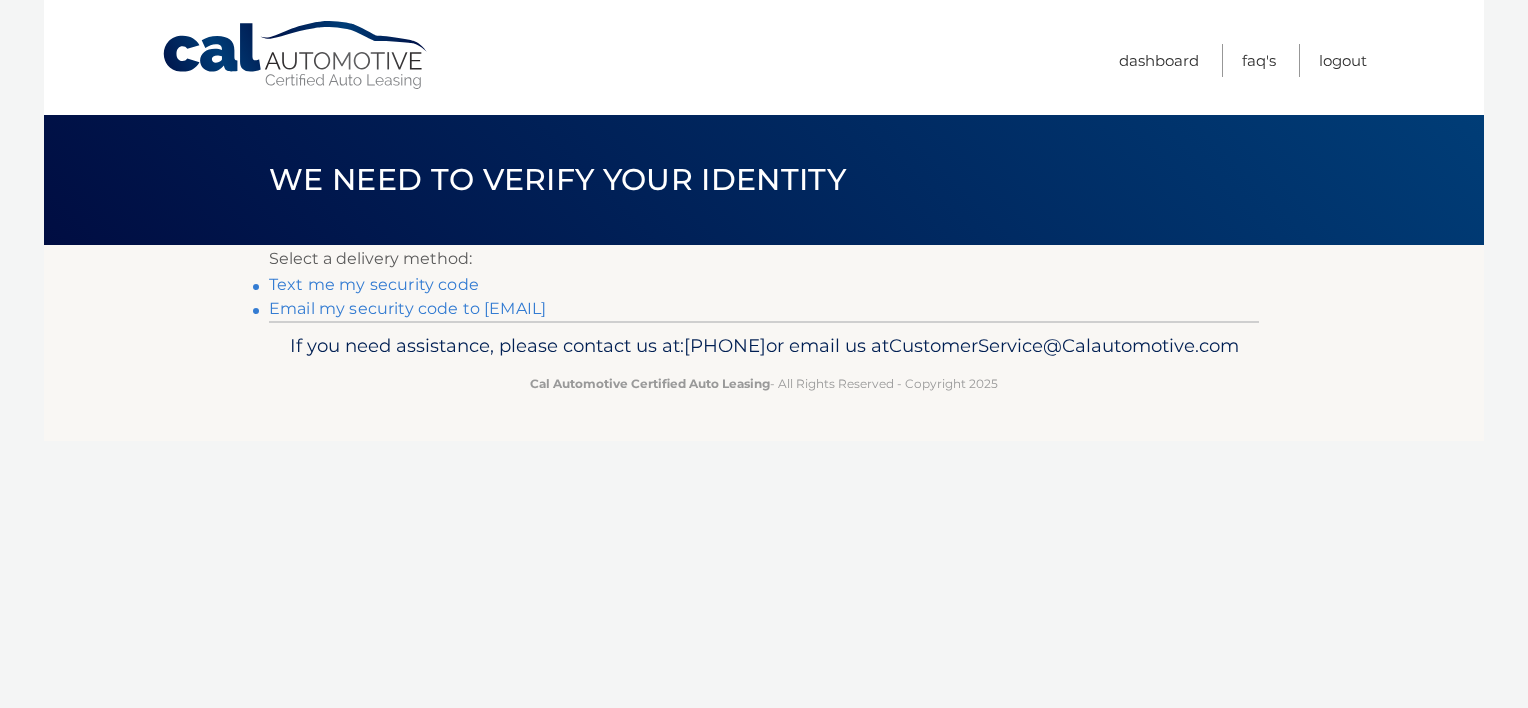 scroll, scrollTop: 0, scrollLeft: 0, axis: both 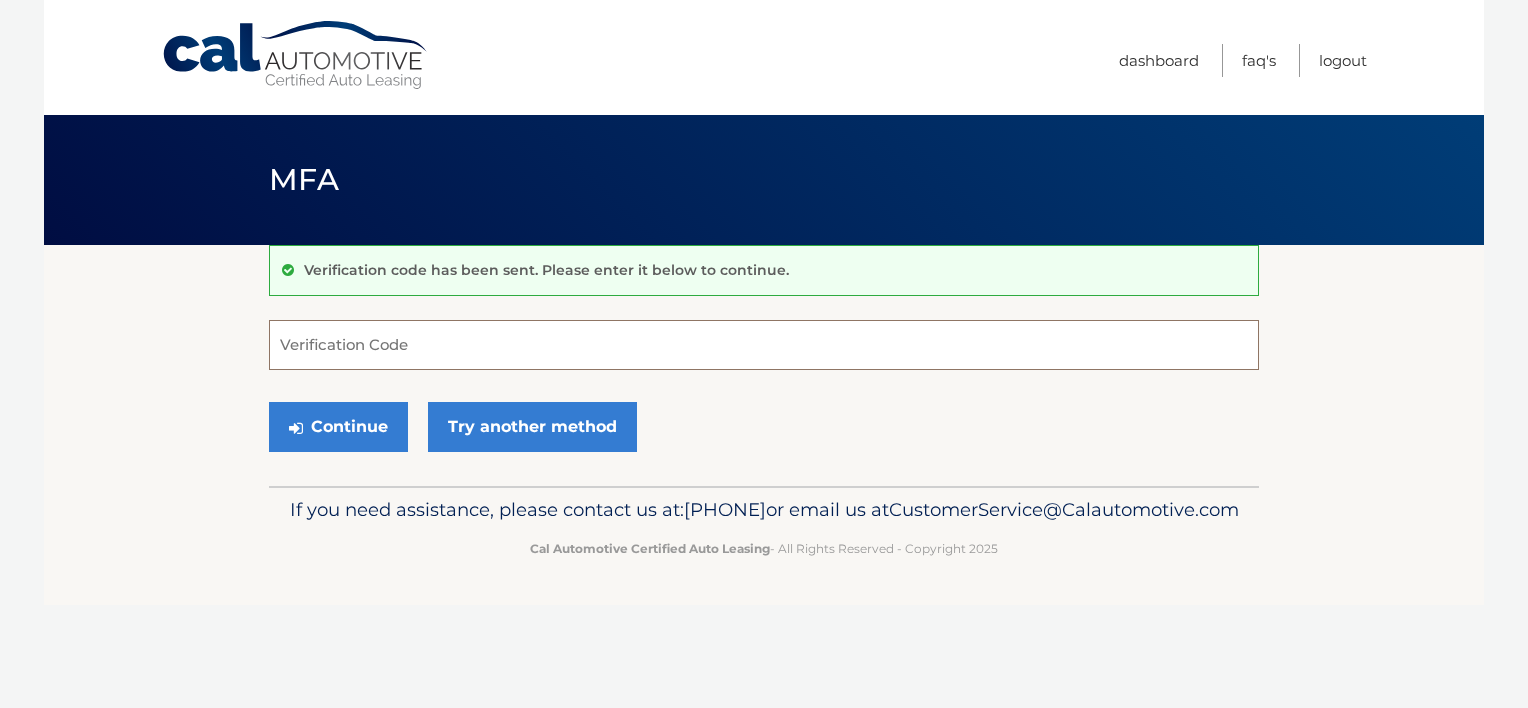 click on "Verification Code" at bounding box center [764, 345] 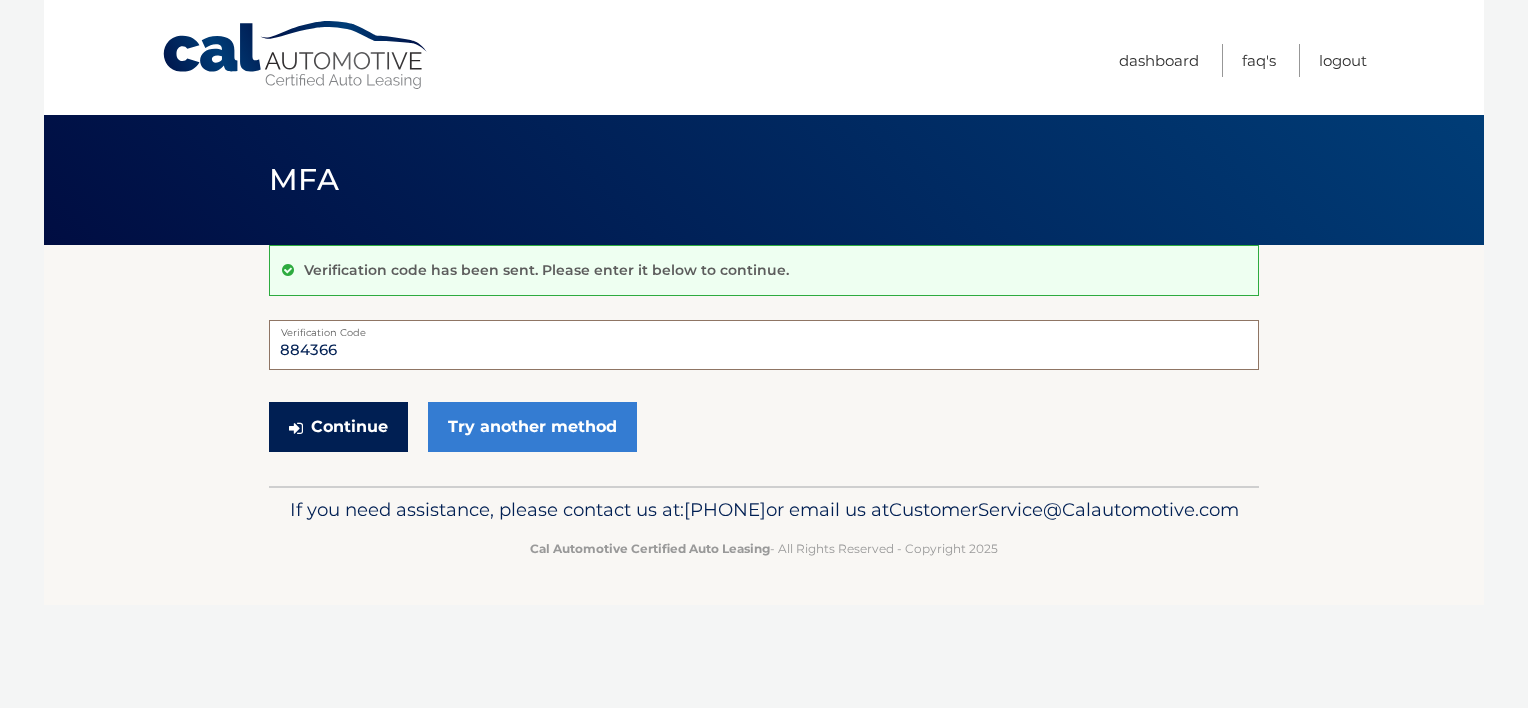 type on "884366" 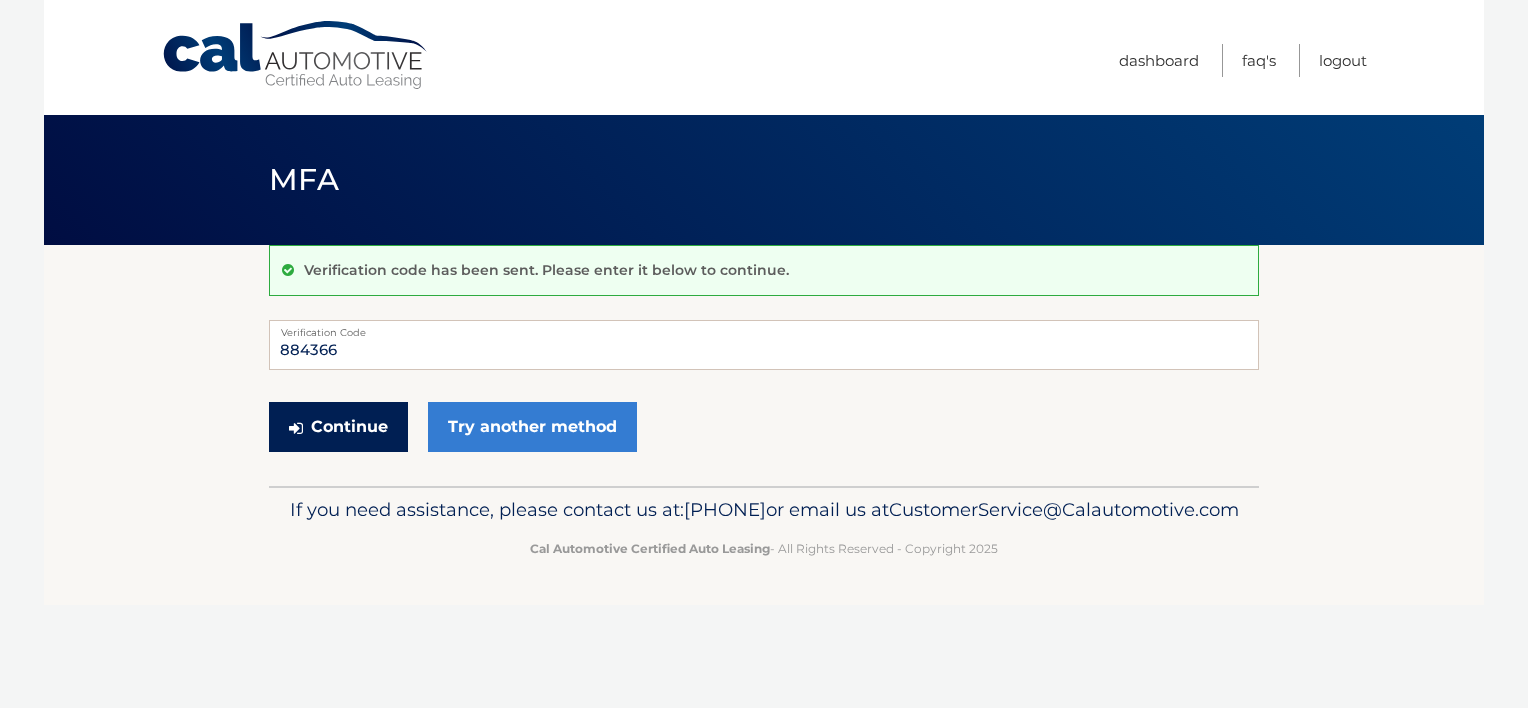 click on "Continue" at bounding box center [338, 427] 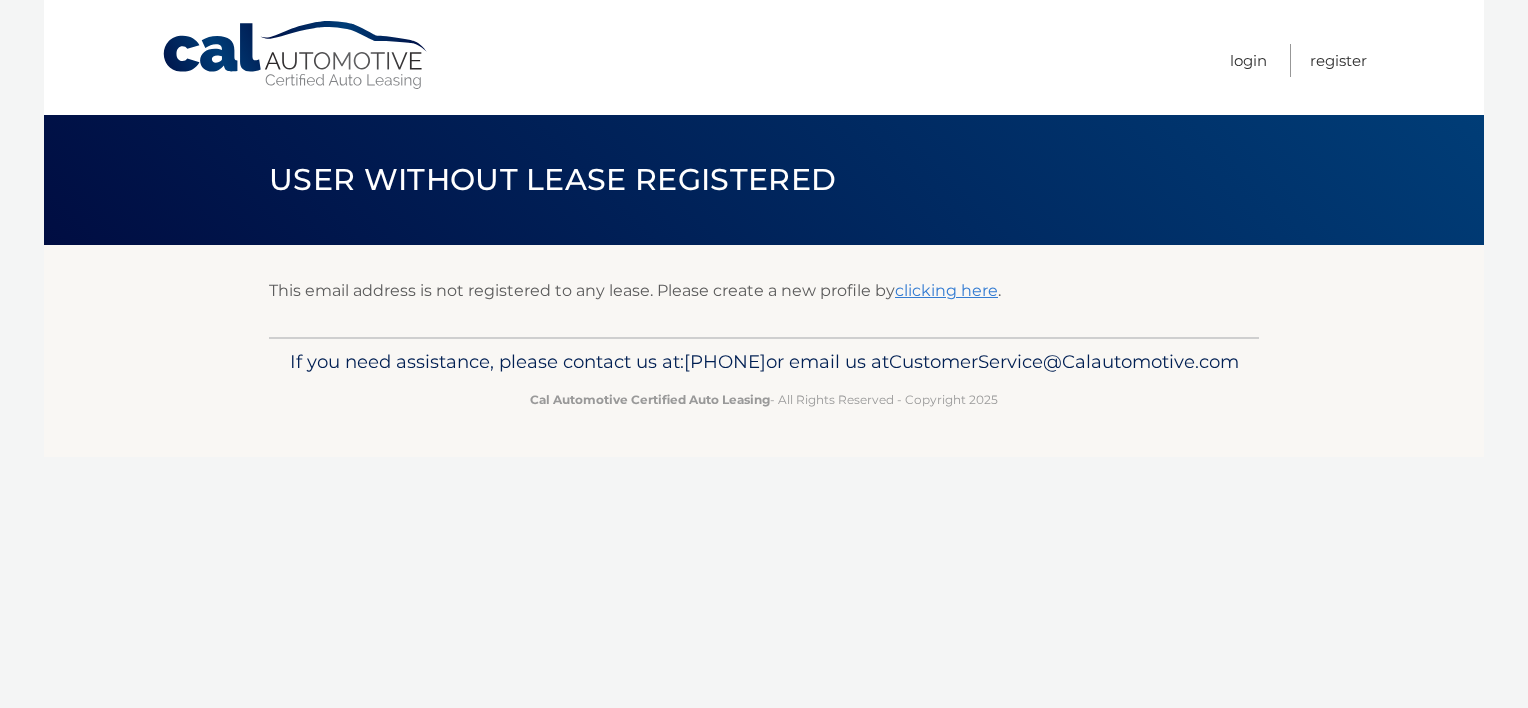scroll, scrollTop: 0, scrollLeft: 0, axis: both 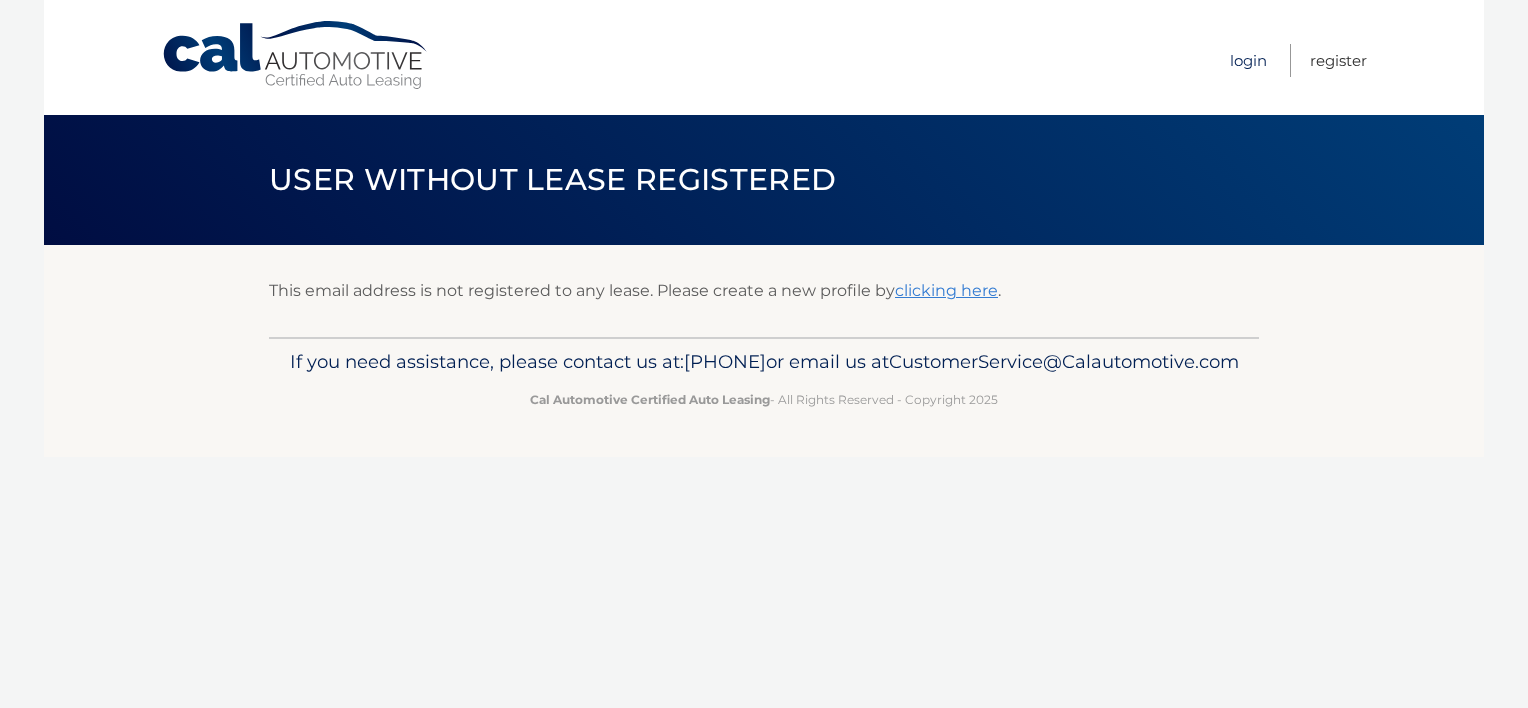 click on "Login" at bounding box center [1248, 60] 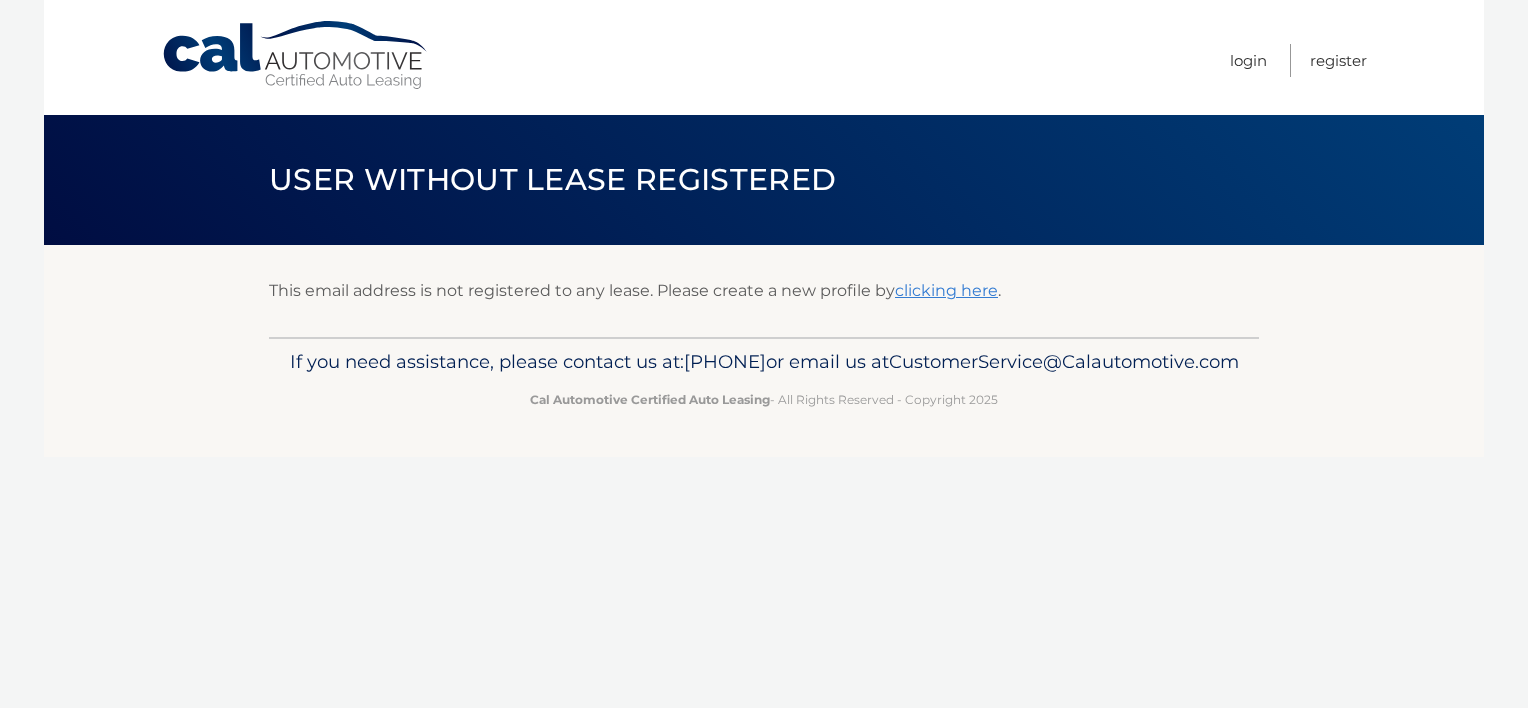 scroll, scrollTop: 0, scrollLeft: 0, axis: both 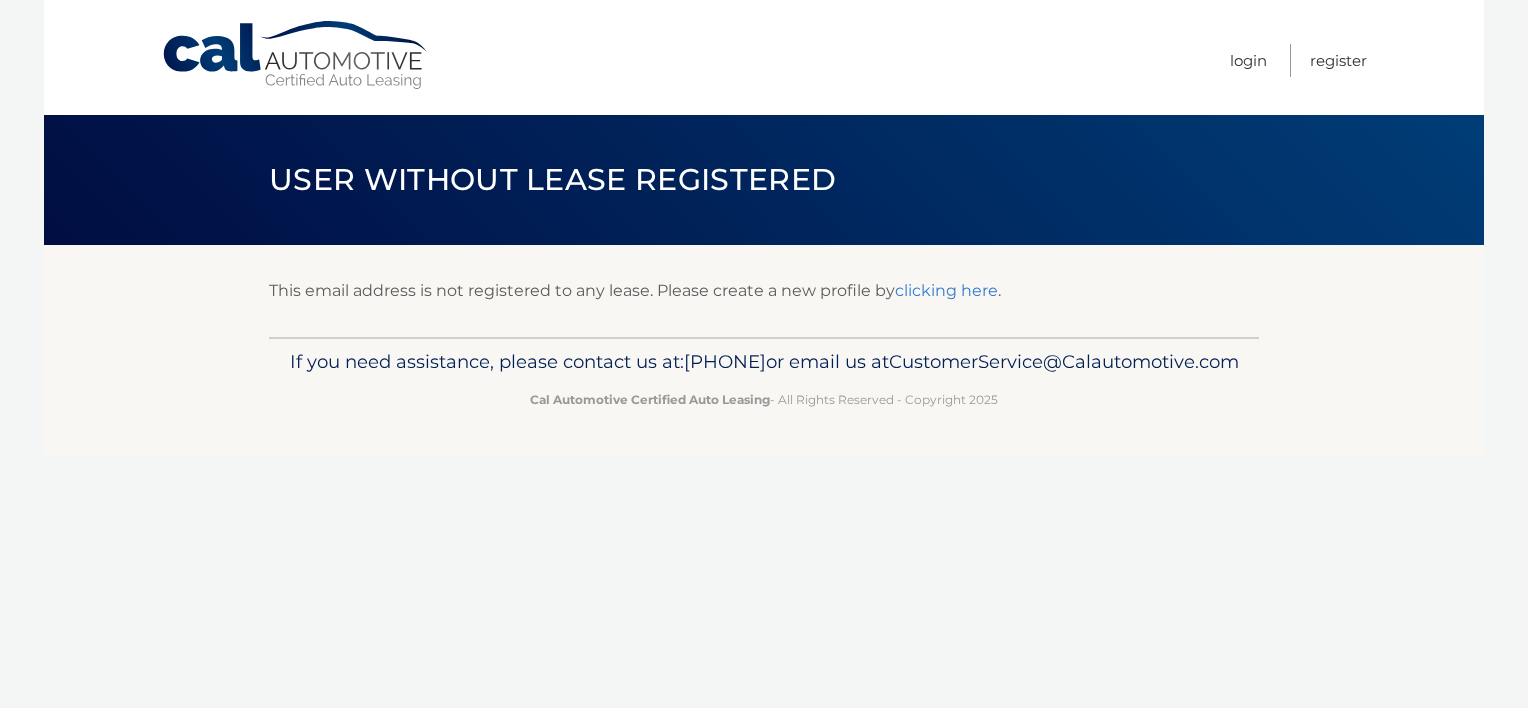 click on "clicking here" at bounding box center [946, 290] 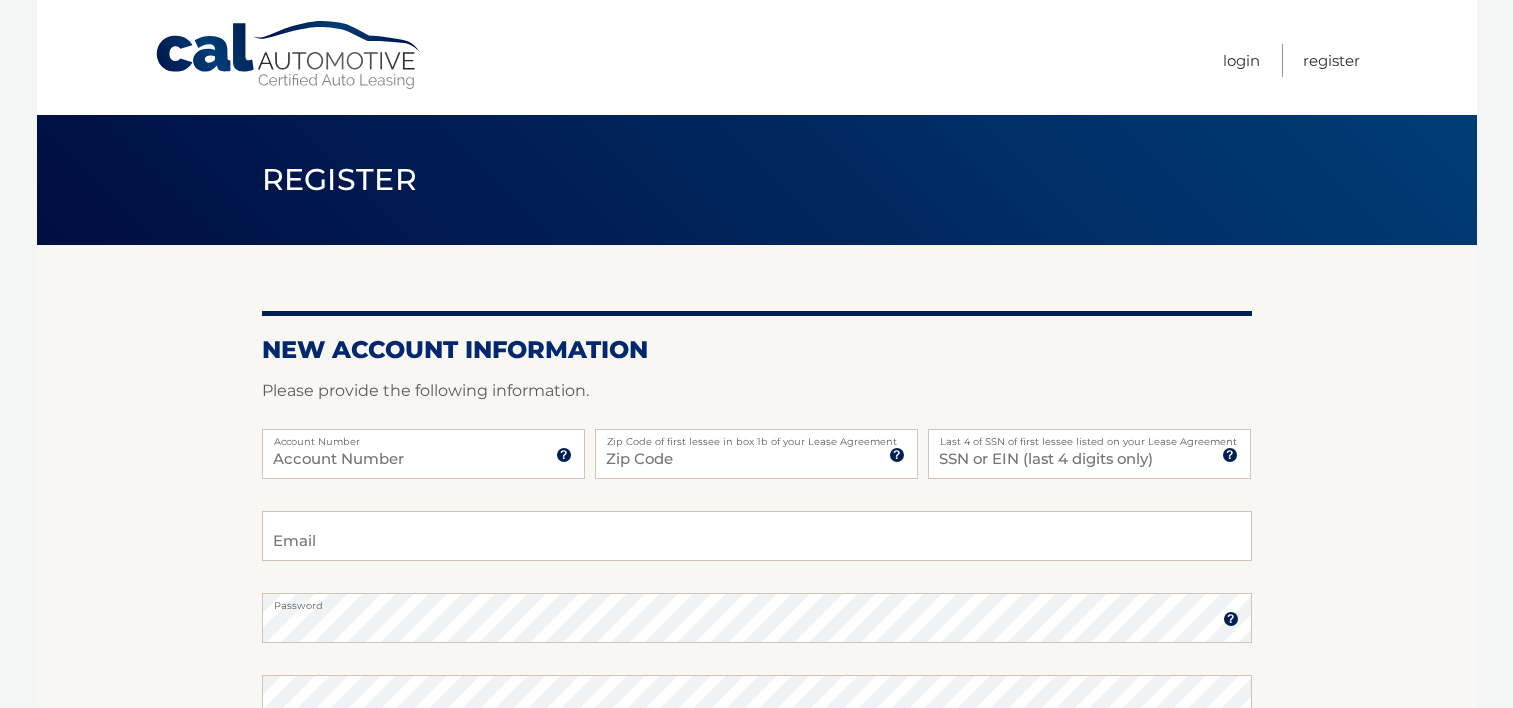 scroll, scrollTop: 0, scrollLeft: 0, axis: both 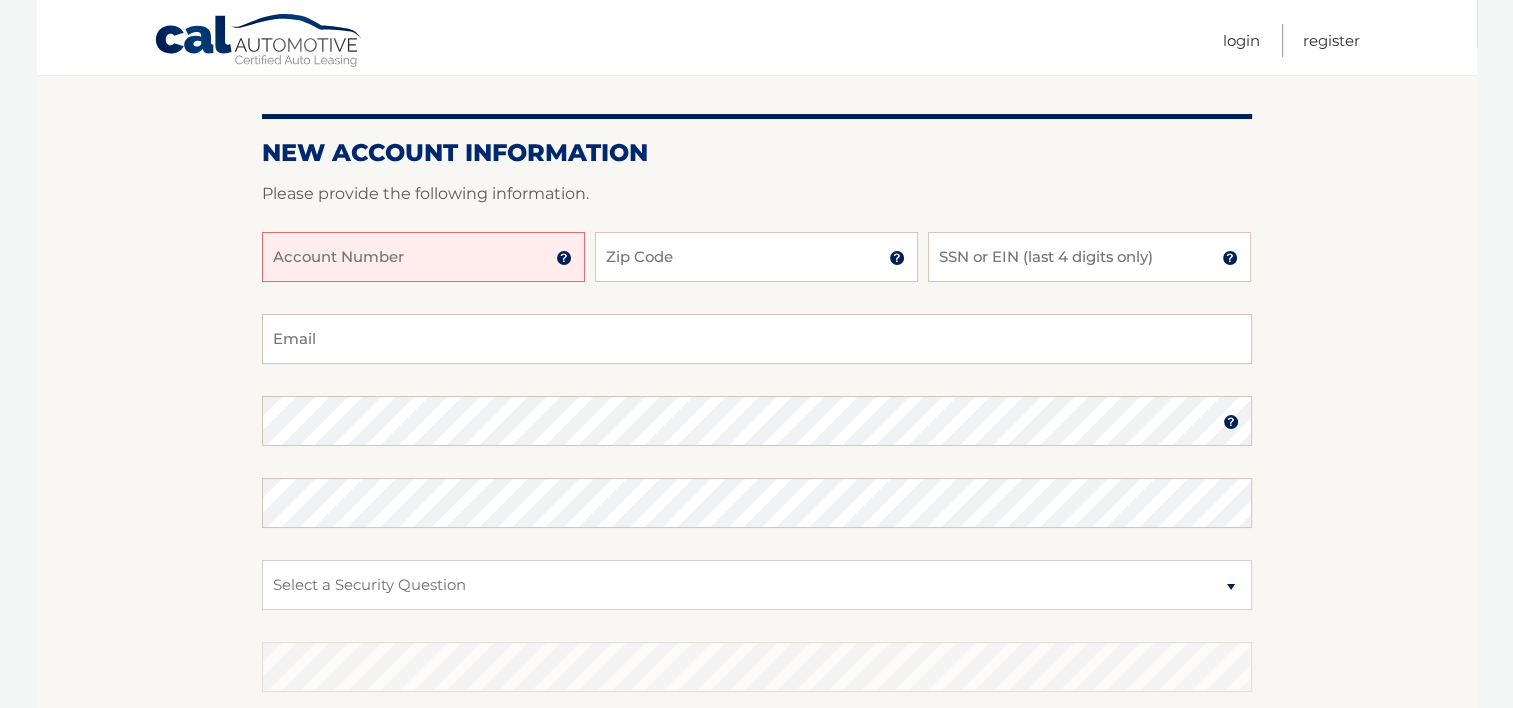 click on "Account Number" at bounding box center [423, 257] 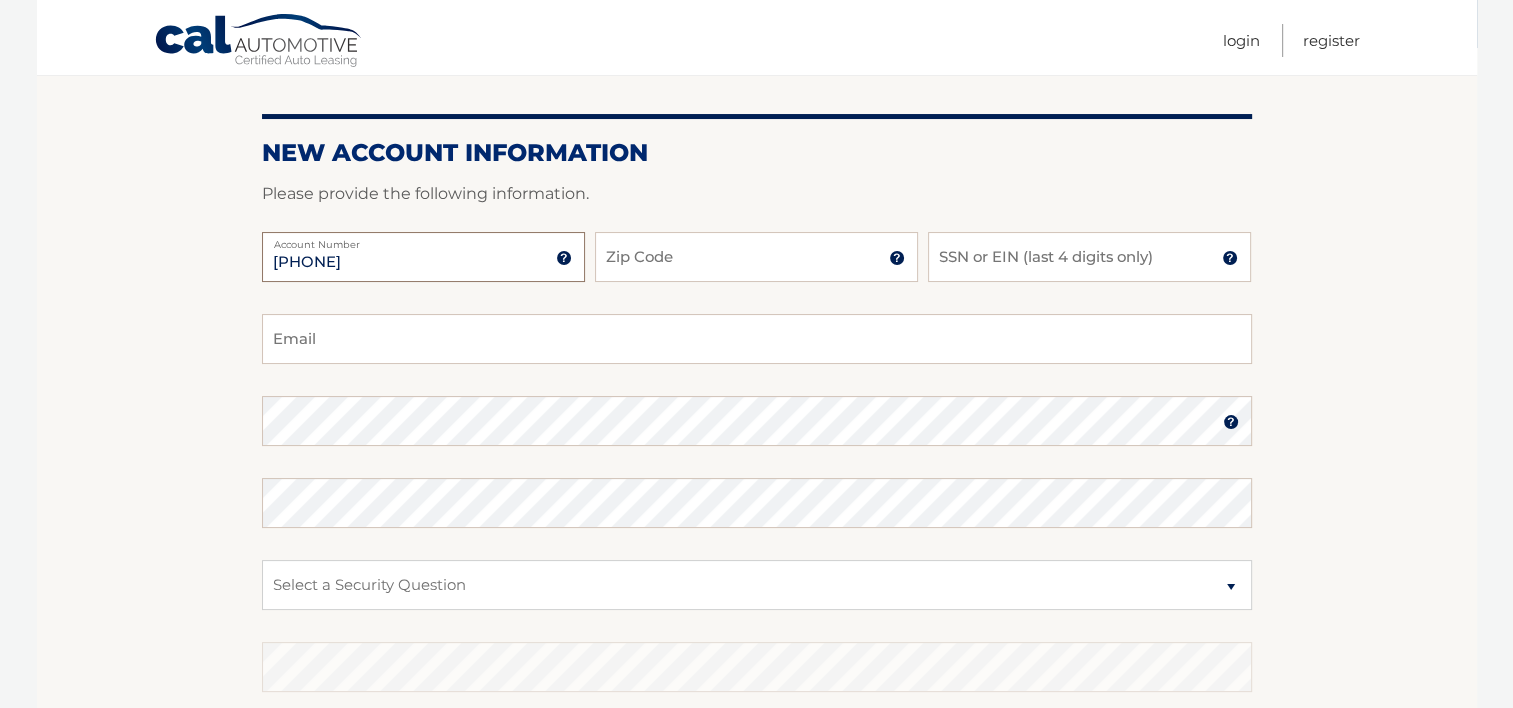 type on "[PHONE]" 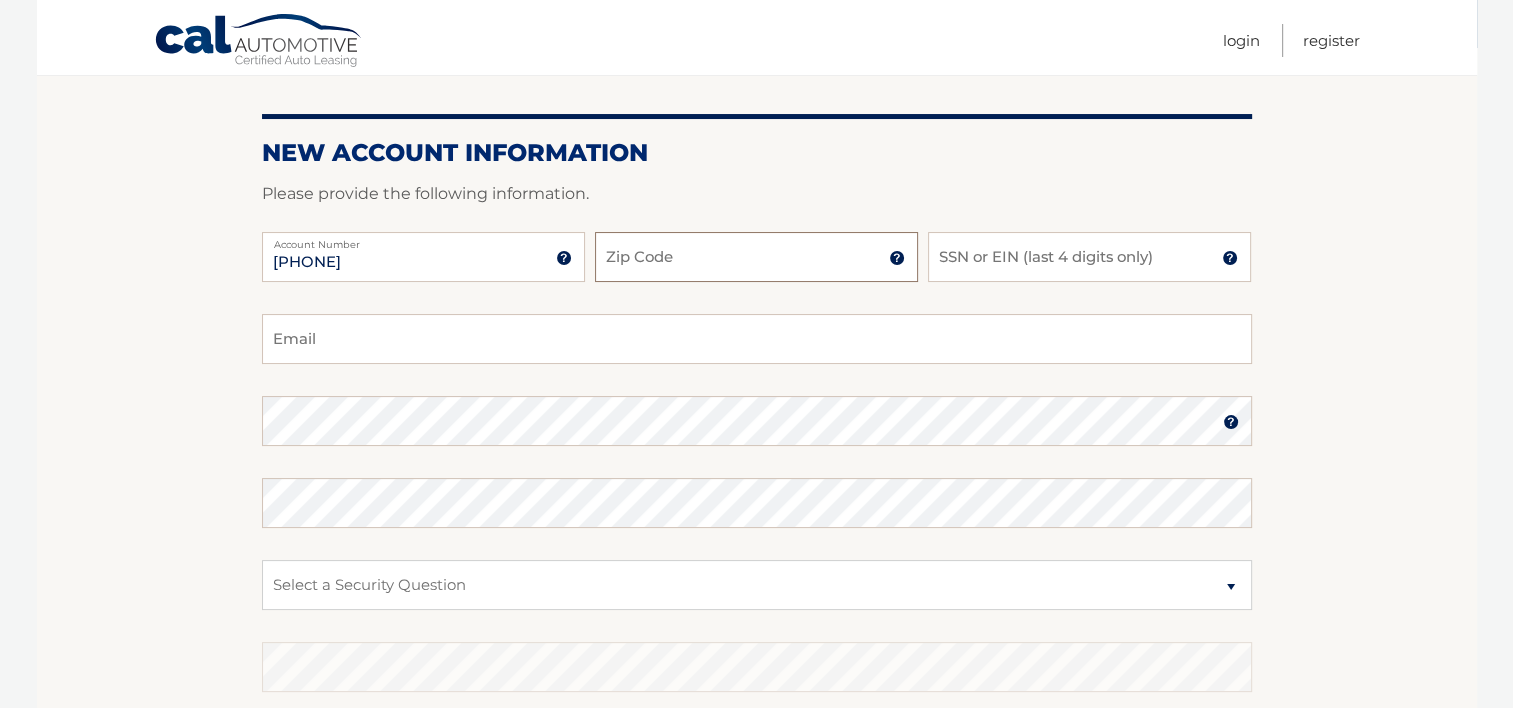 click on "Zip Code" at bounding box center (756, 257) 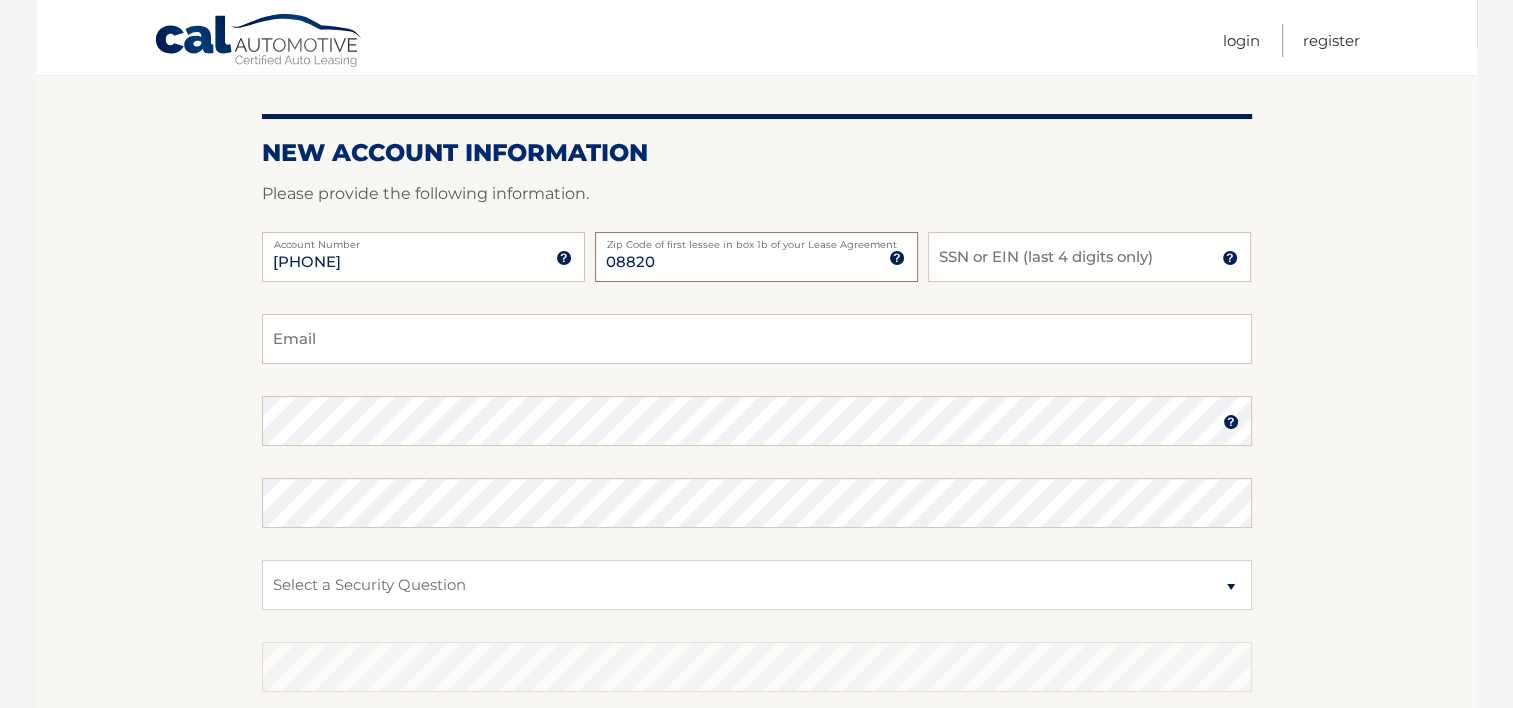 type on "08820" 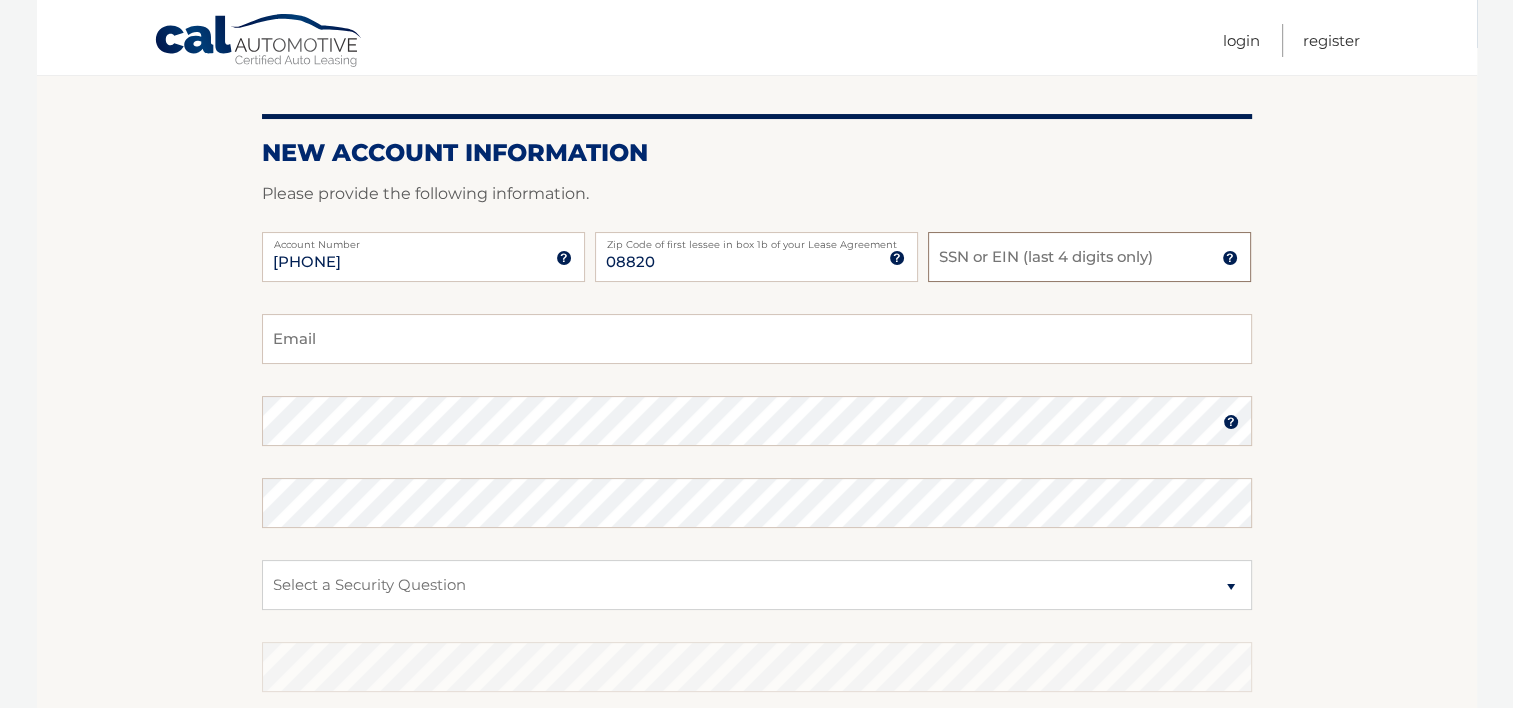 click on "SSN or EIN (last 4 digits only)" at bounding box center [1089, 257] 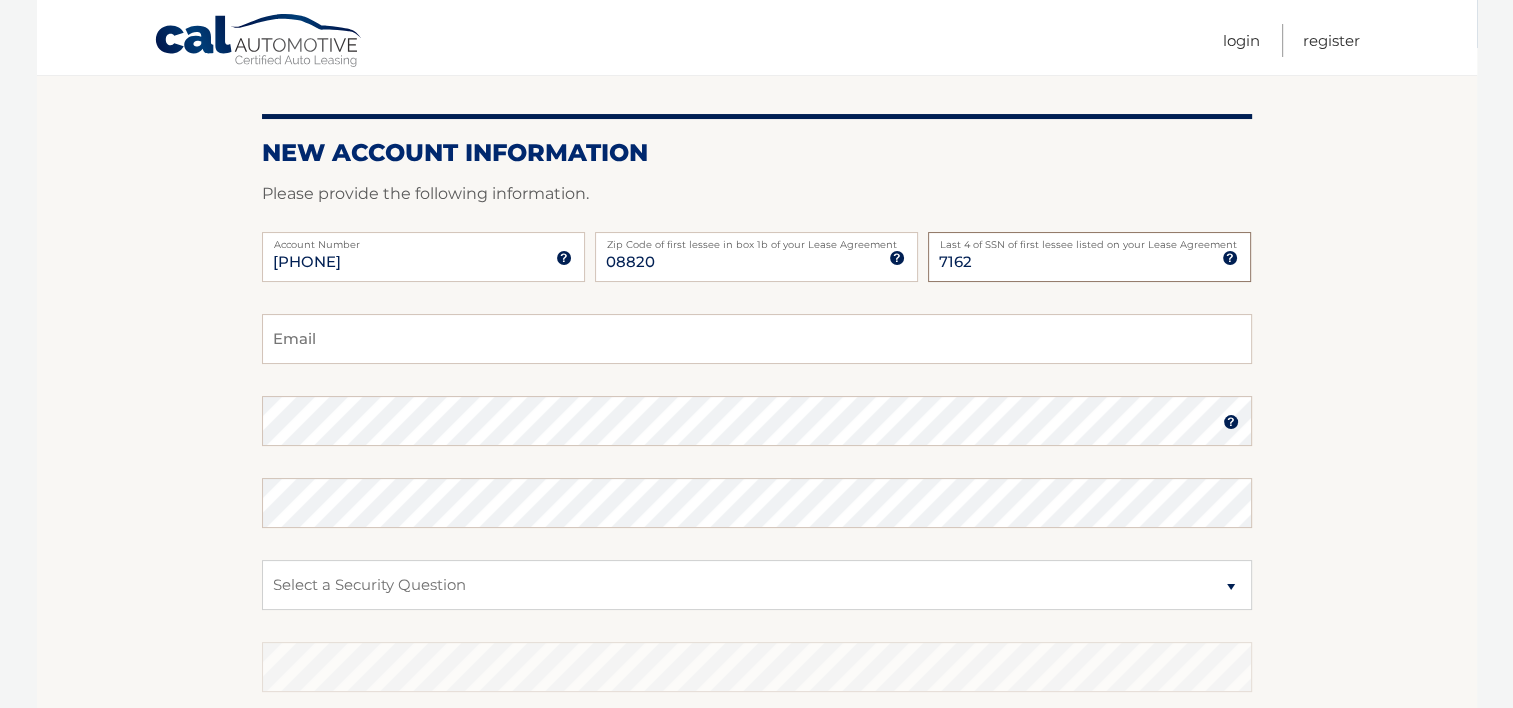 type on "7162" 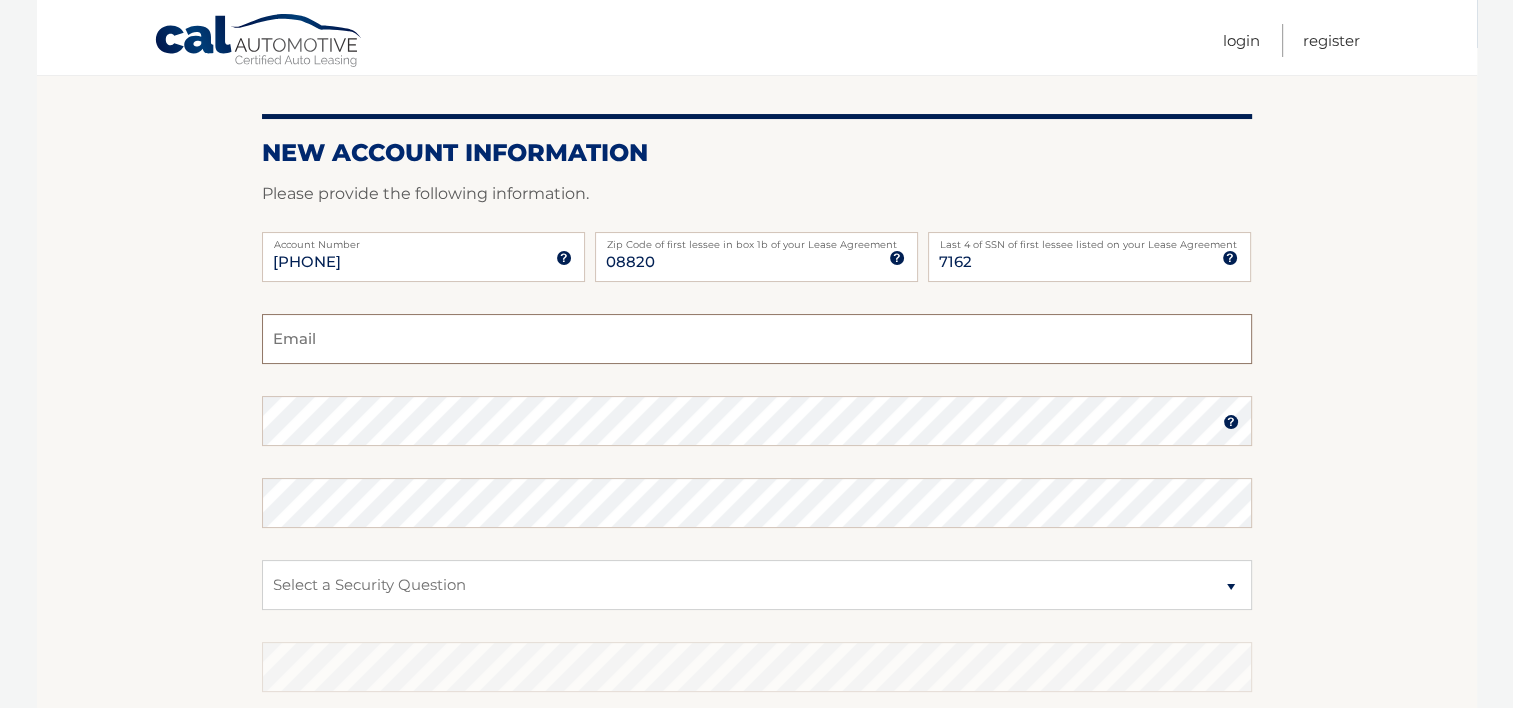 click on "Email" at bounding box center [757, 339] 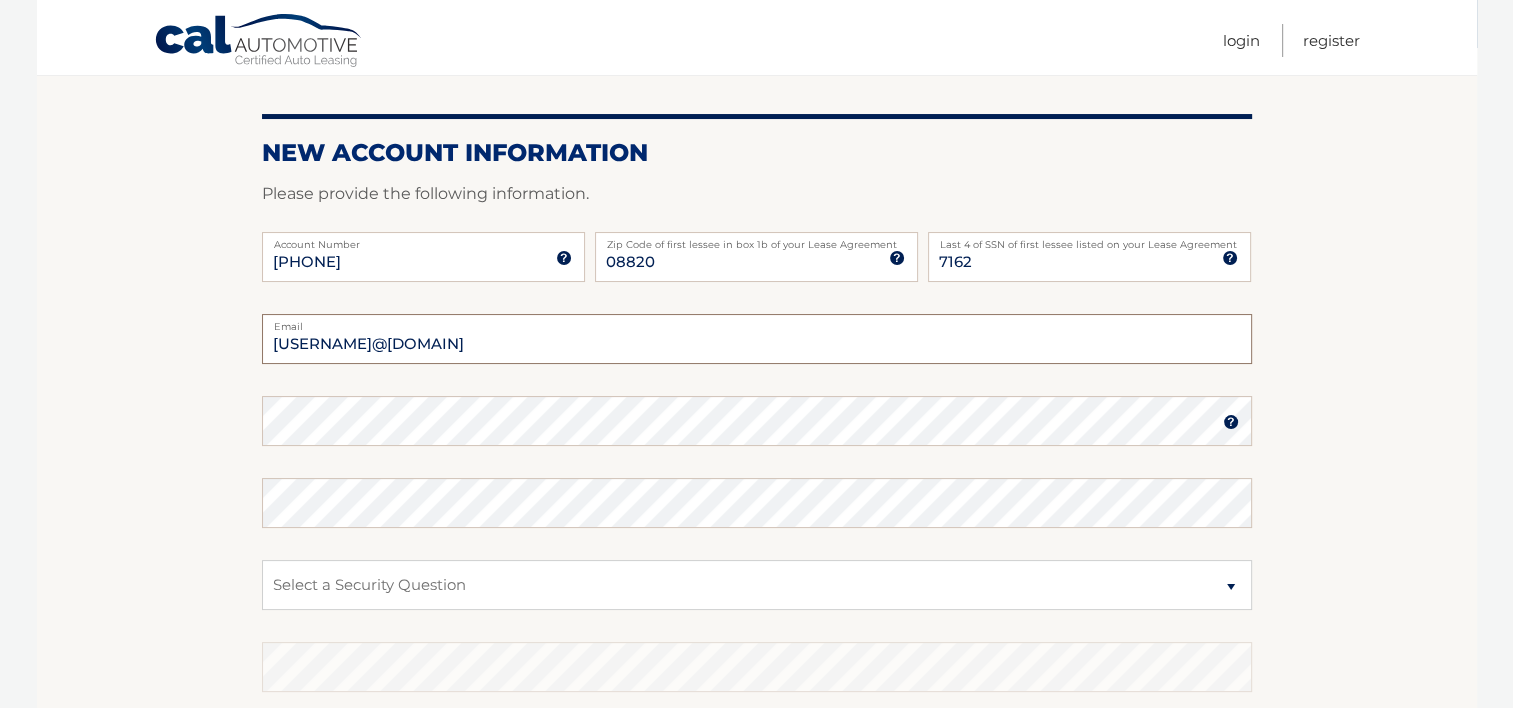 type on "[USERNAME]@[DOMAIN]" 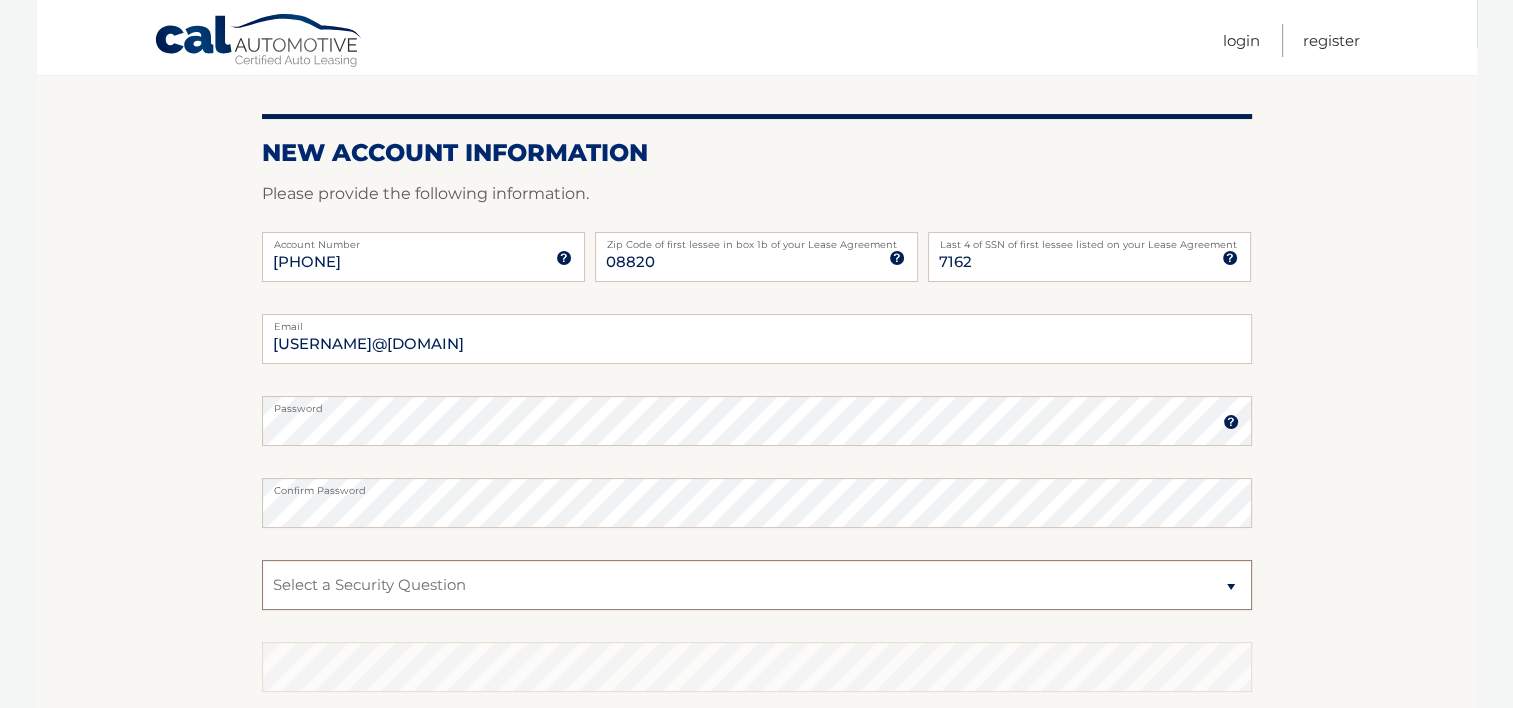 click on "Select a Security Question
What was the name of your elementary school?
What is your mother’s maiden name?
What street did you live on in the third grade?
In what city or town was your first job?
What was your childhood phone number including area code? (e.g., 000-000-0000)" at bounding box center [757, 585] 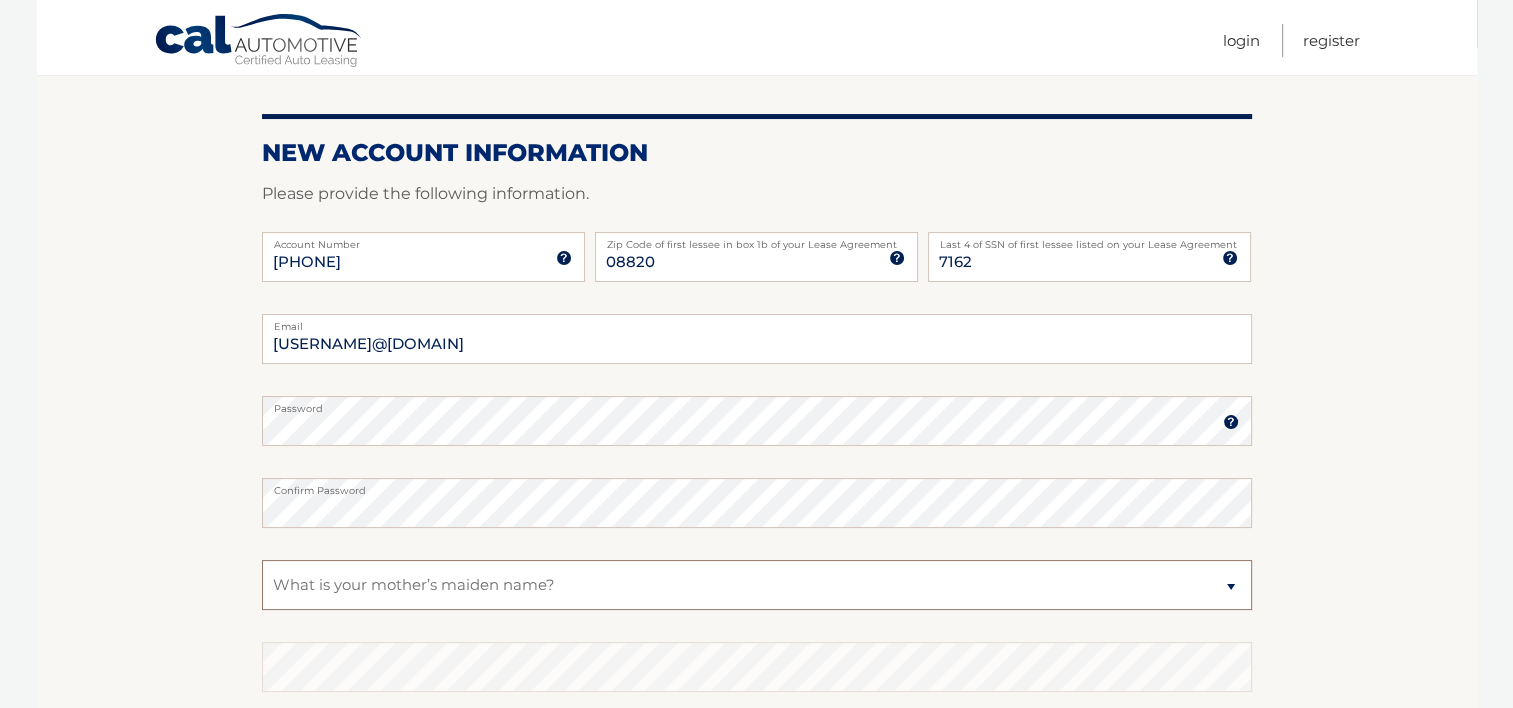 click on "Select a Security Question
What was the name of your elementary school?
What is your mother’s maiden name?
What street did you live on in the third grade?
In what city or town was your first job?
What was your childhood phone number including area code? (e.g., 000-000-0000)" at bounding box center [757, 585] 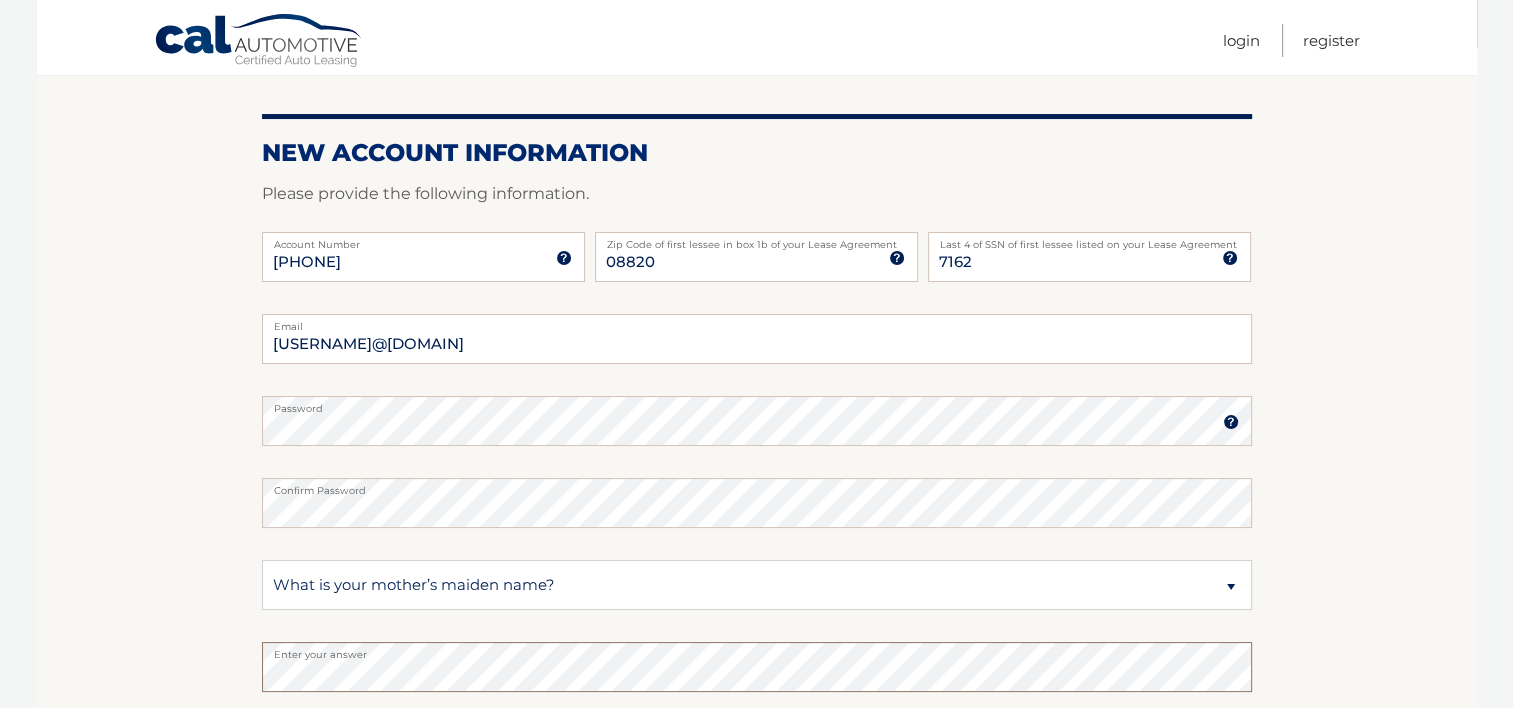 scroll, scrollTop: 469, scrollLeft: 0, axis: vertical 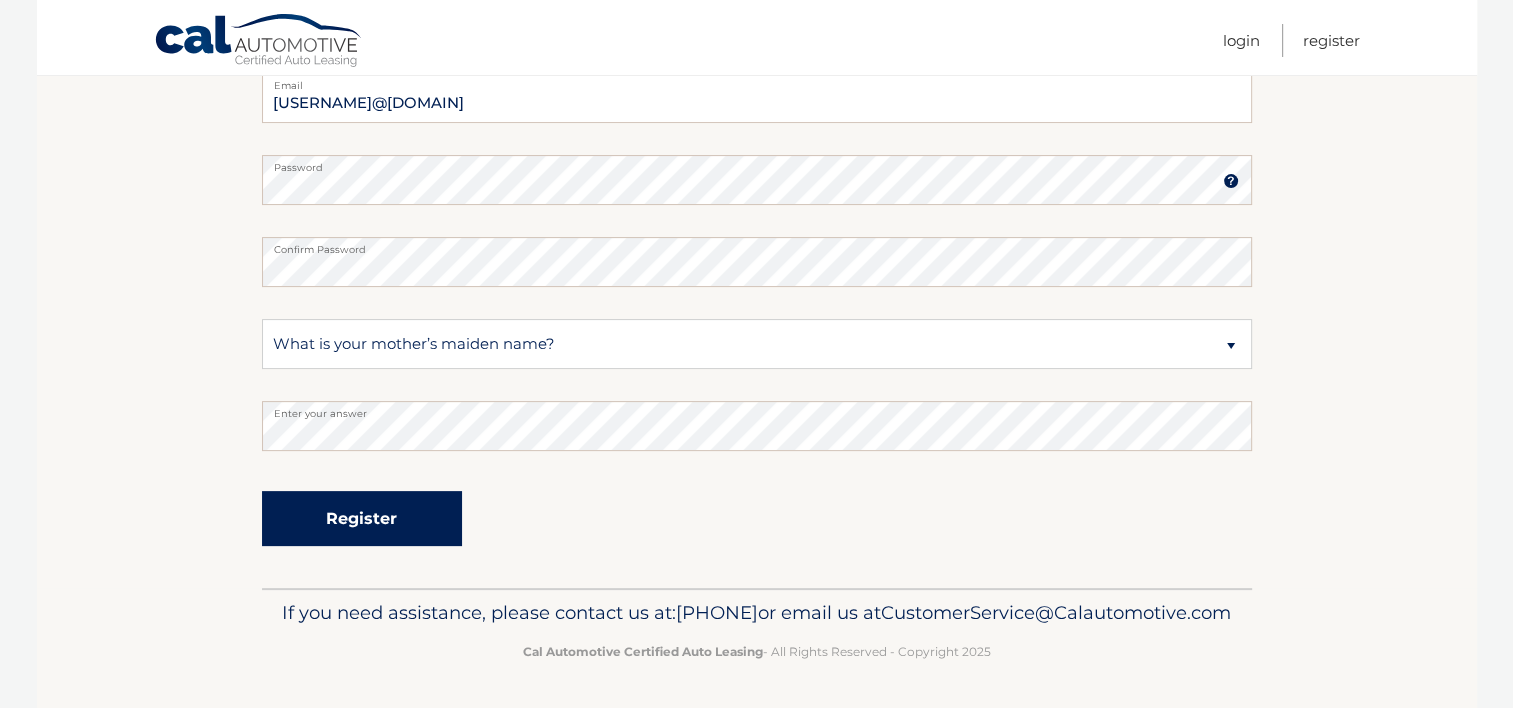 click on "Register" at bounding box center (362, 518) 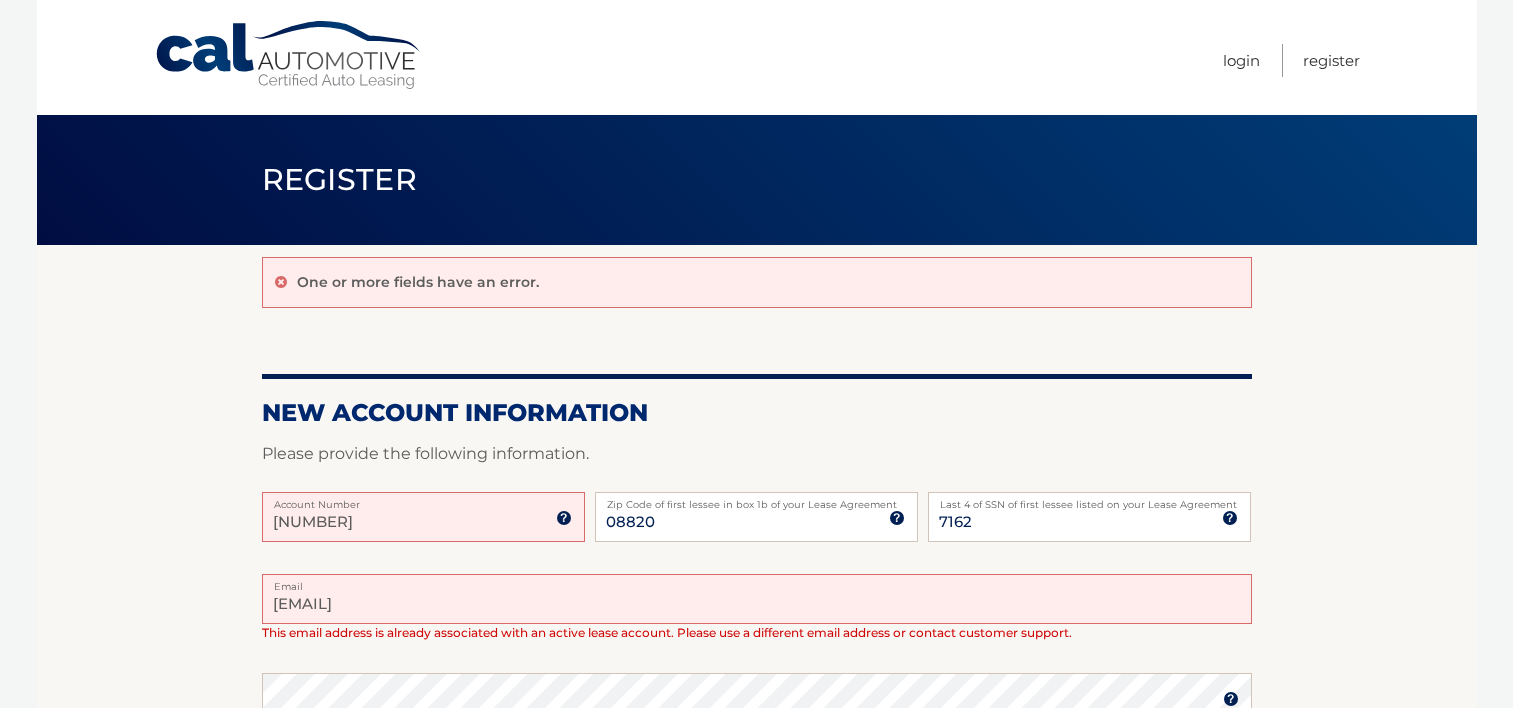 scroll, scrollTop: 0, scrollLeft: 0, axis: both 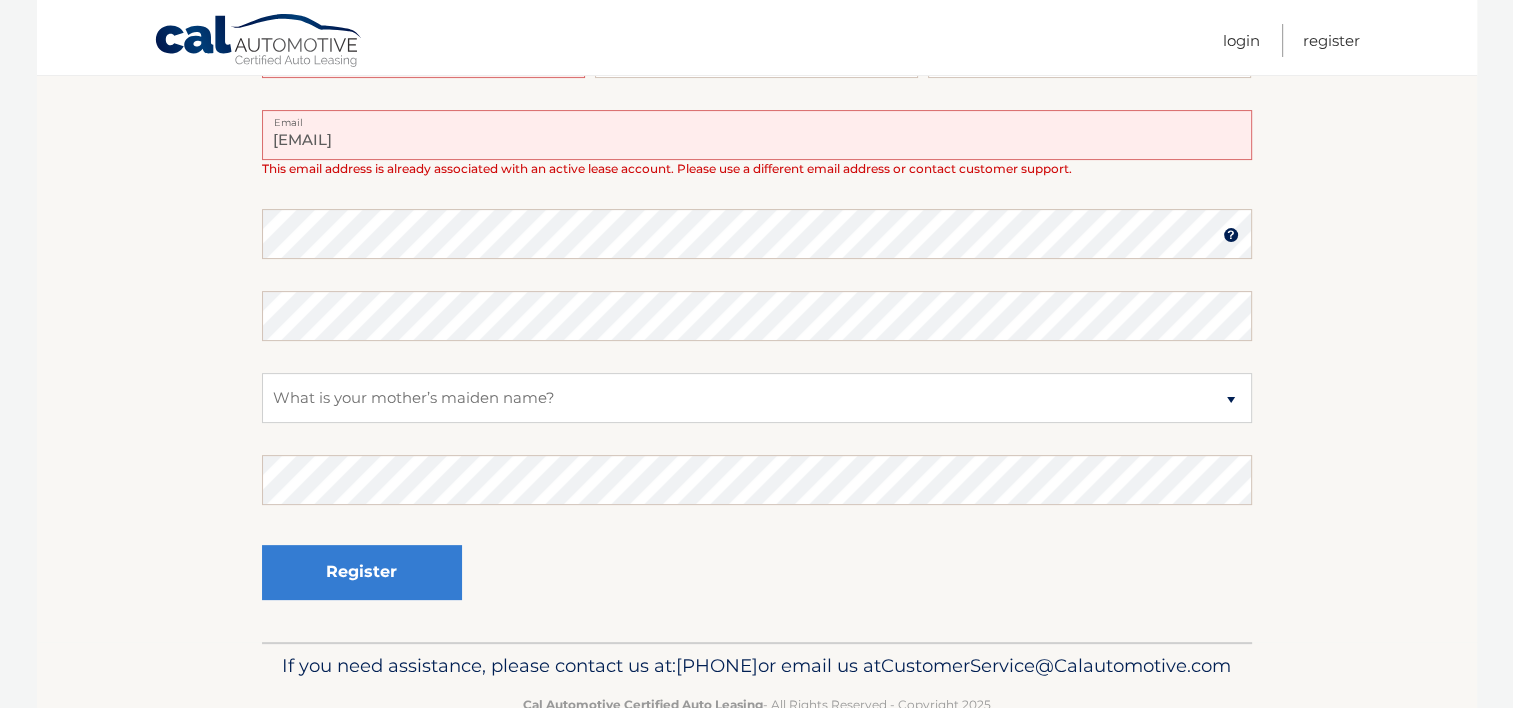 drag, startPoint x: 483, startPoint y: 140, endPoint x: 471, endPoint y: 154, distance: 18.439089 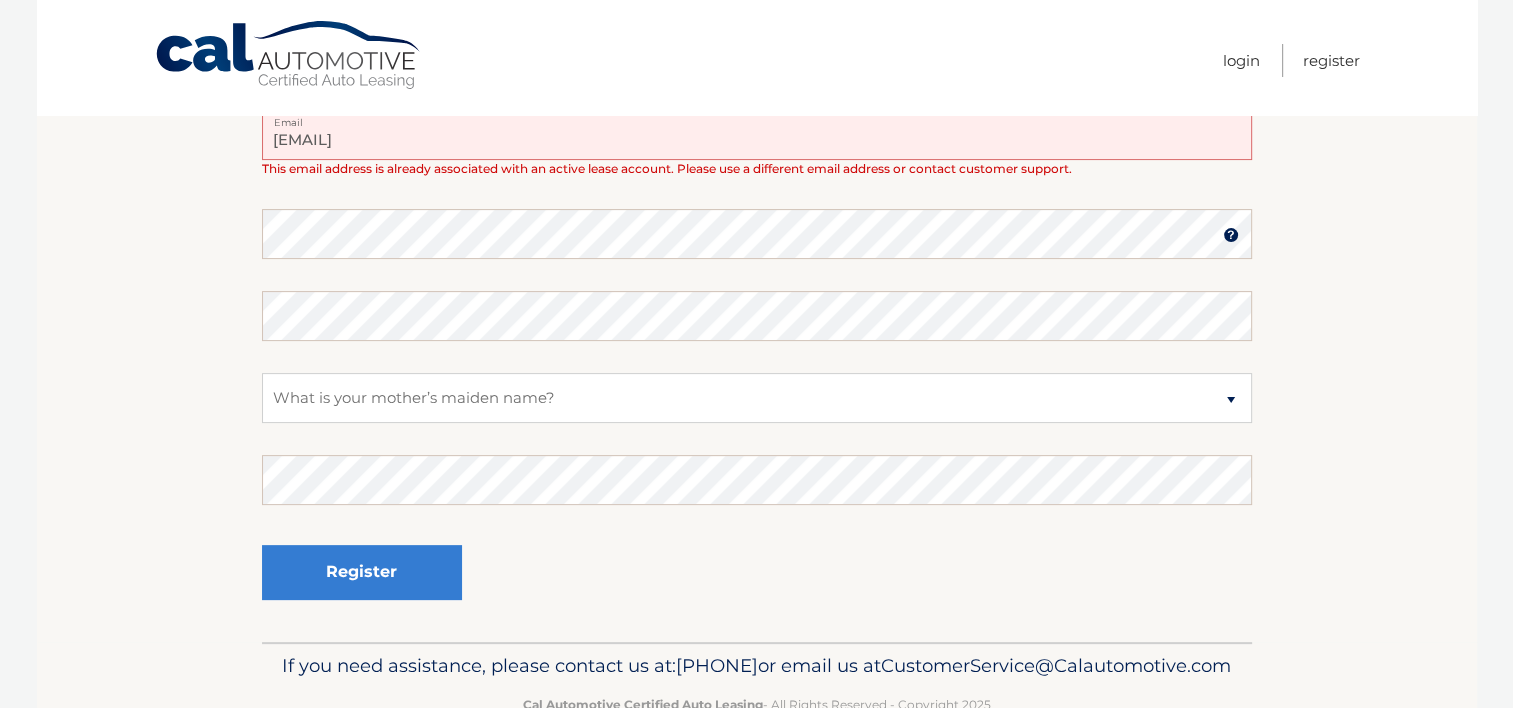 scroll, scrollTop: 0, scrollLeft: 0, axis: both 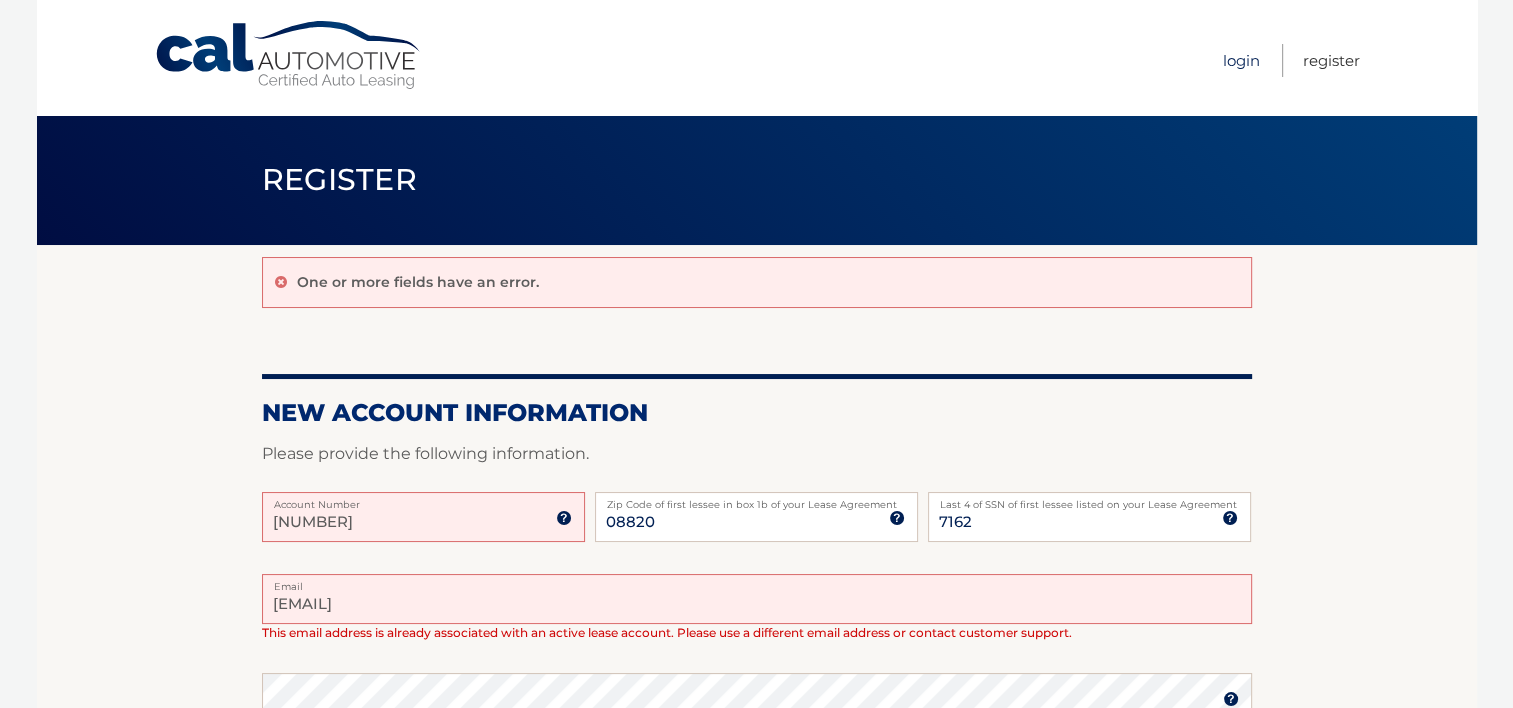 click on "Login" at bounding box center (1241, 60) 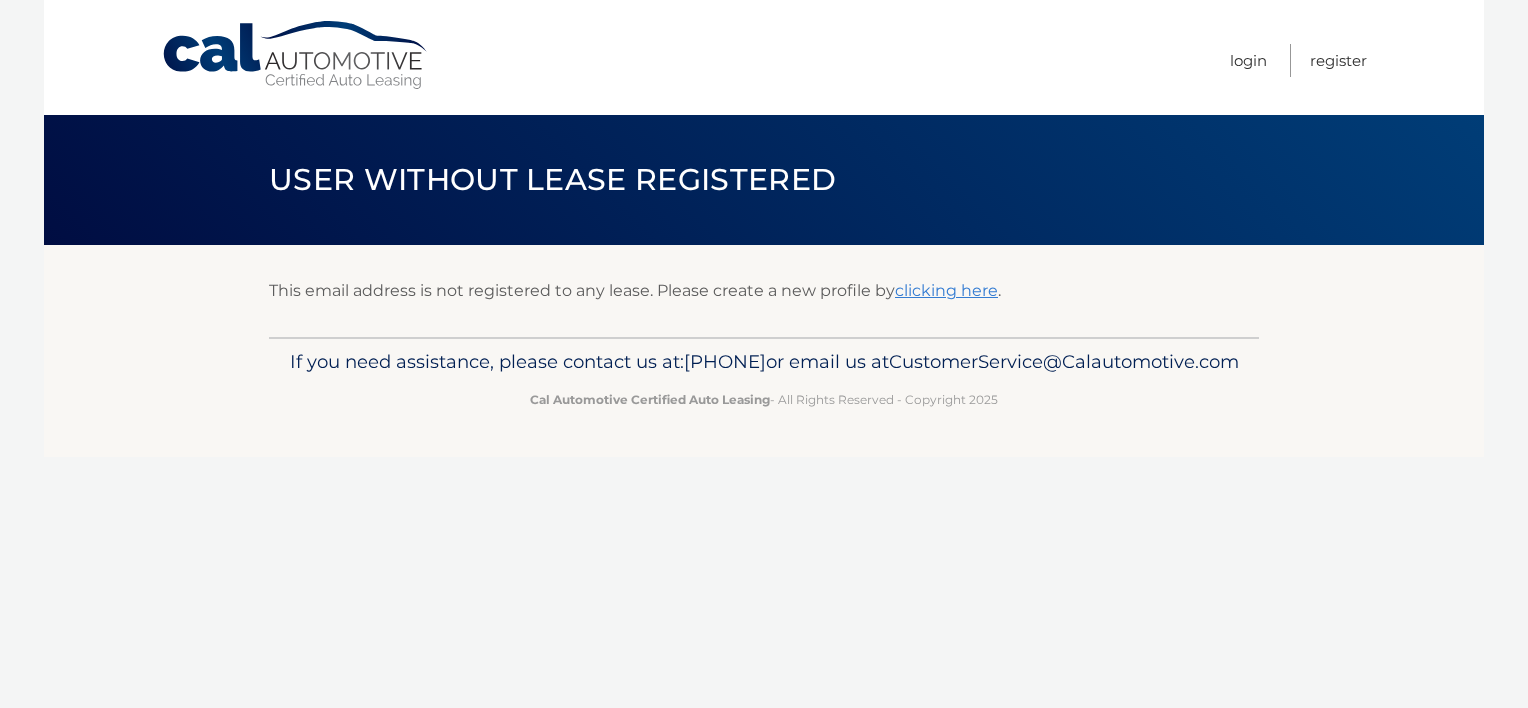 scroll, scrollTop: 0, scrollLeft: 0, axis: both 